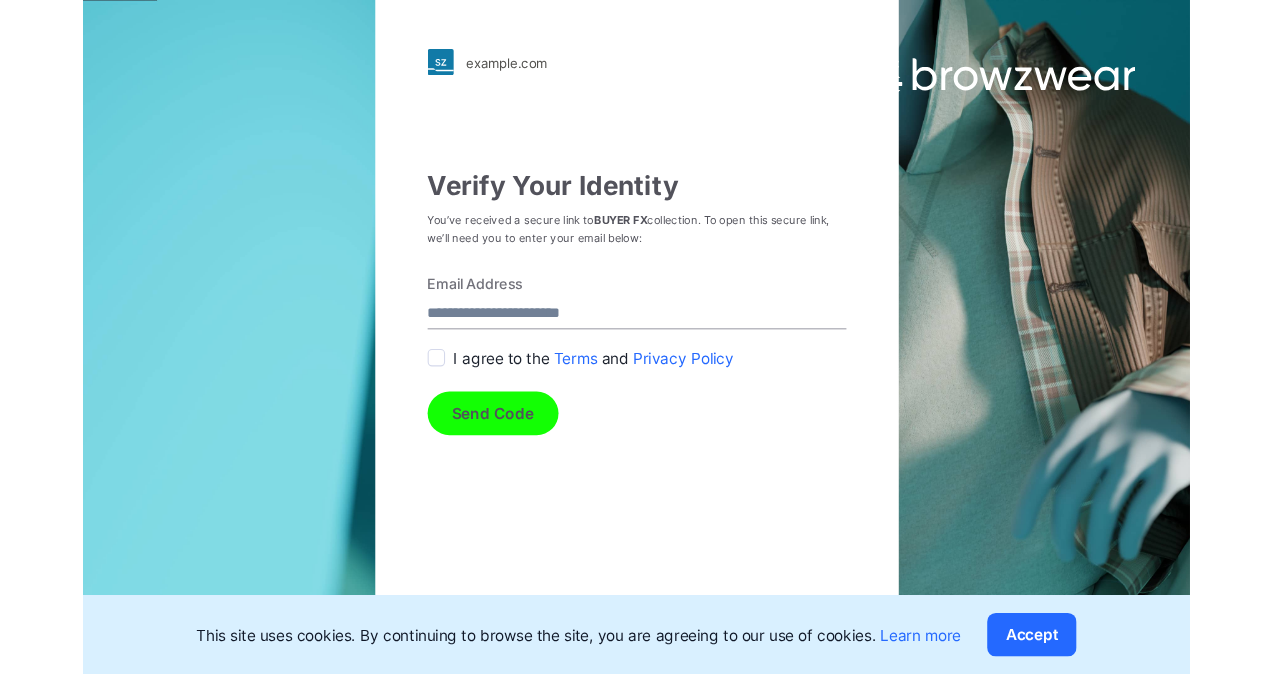 scroll, scrollTop: 0, scrollLeft: 0, axis: both 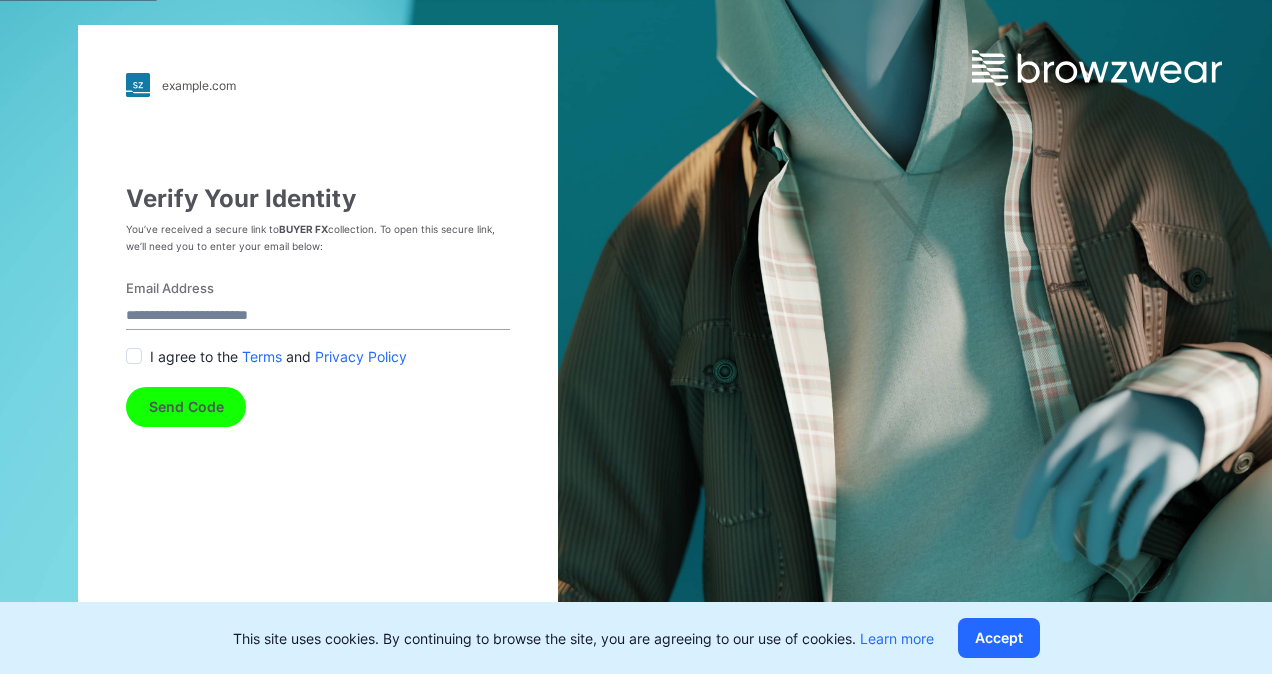 click on "I agree to the Terms   and Privacy Policy" at bounding box center [318, 356] 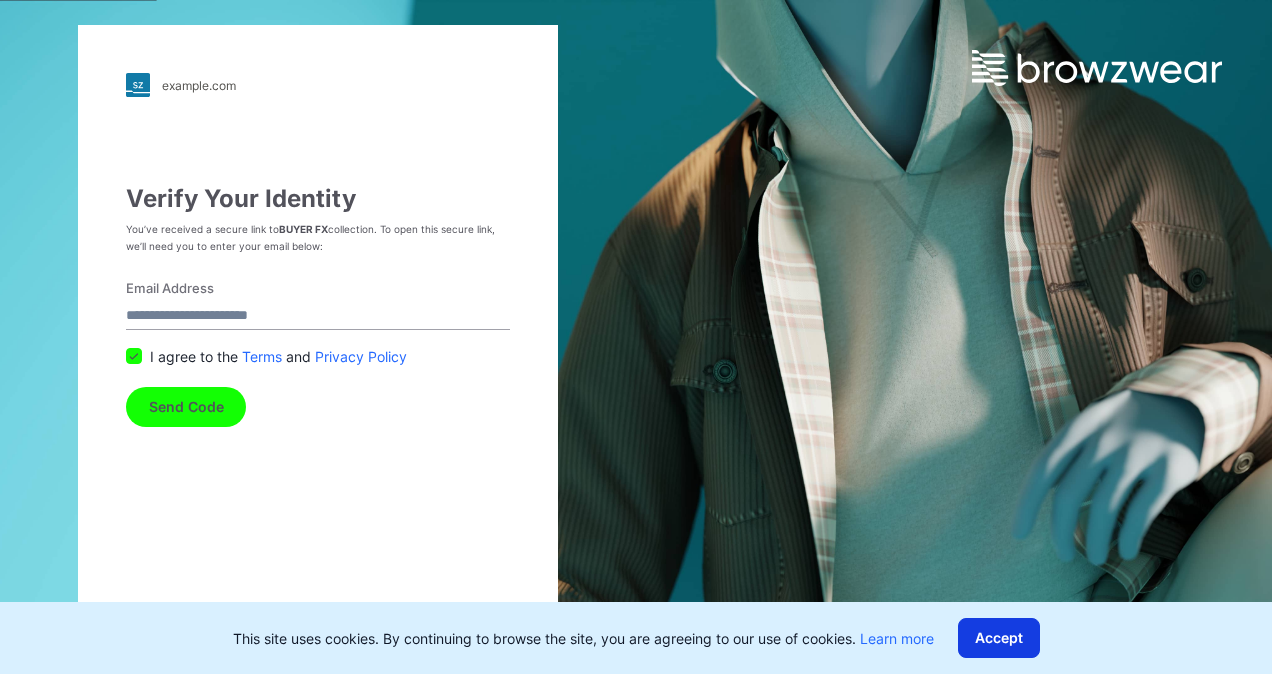 click on "Accept" at bounding box center [999, 638] 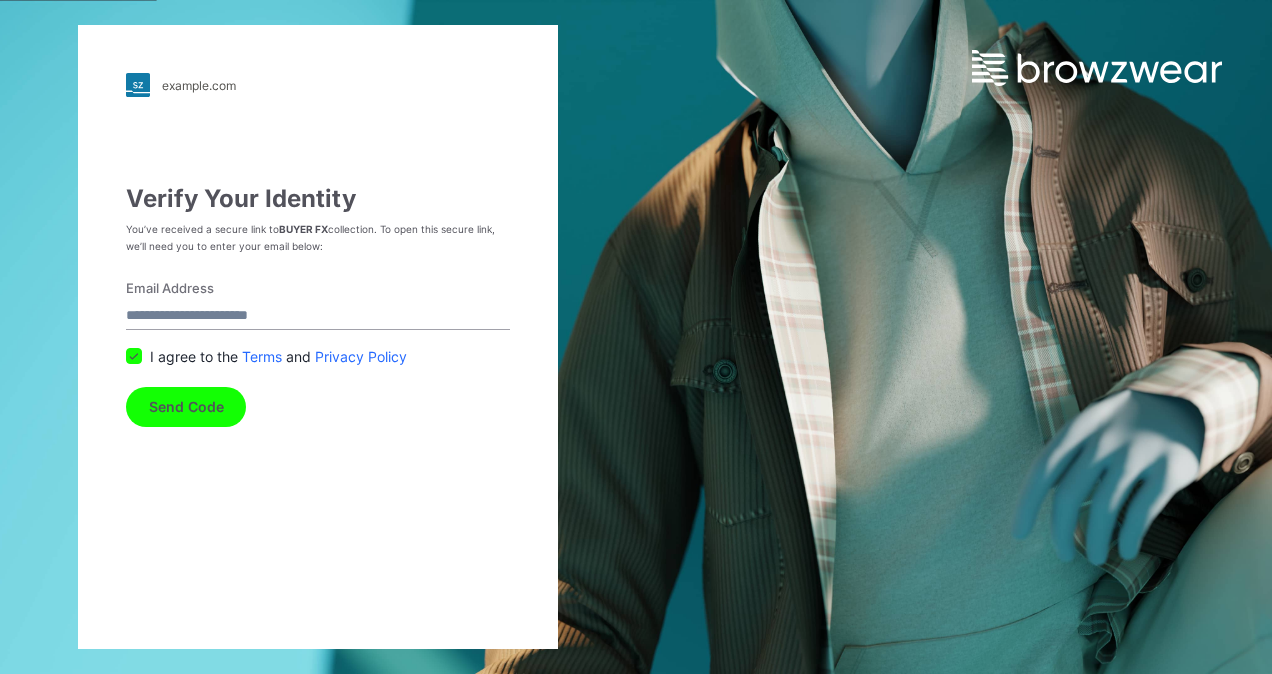 click on "kido.stylezone.com Loading... Verify Your Identity You’ve received a secure link to  BUYER FX  collection. To open this secure link, we’ll need you to enter your email below: Email Address I agree to the Terms   and Privacy Policy Send Code" at bounding box center [636, 337] 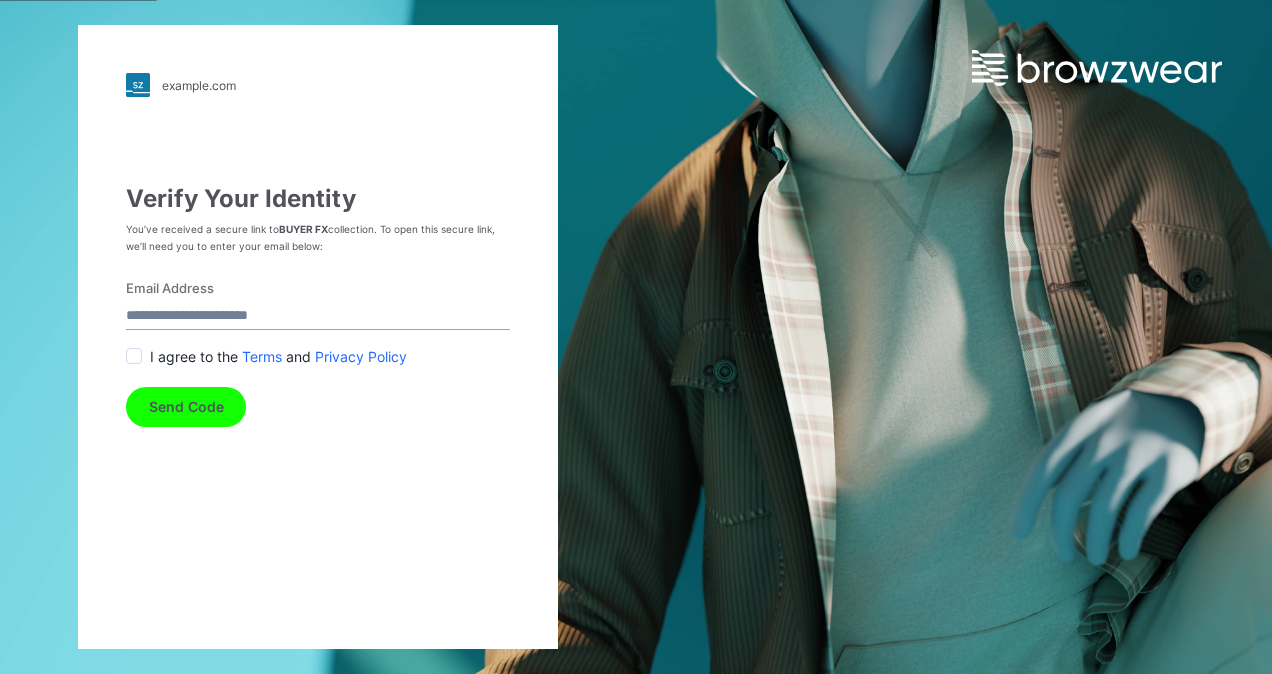 click on "kido.stylezone.com Loading... Verify Your Identity You’ve received a secure link to  BUYER FX  collection. To open this secure link, we’ll need you to enter your email below: Email Address I agree to the Terms   and Privacy Policy Send Code" at bounding box center (636, 337) 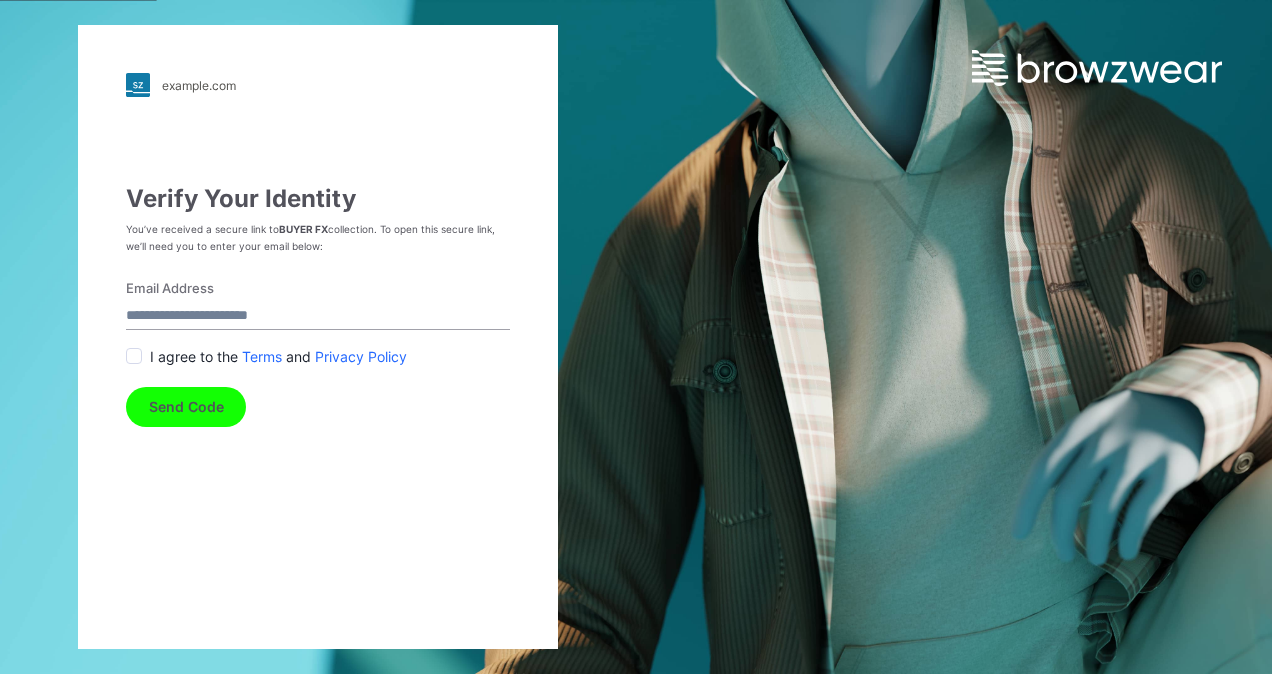 click on "Email Address" at bounding box center (312, 289) 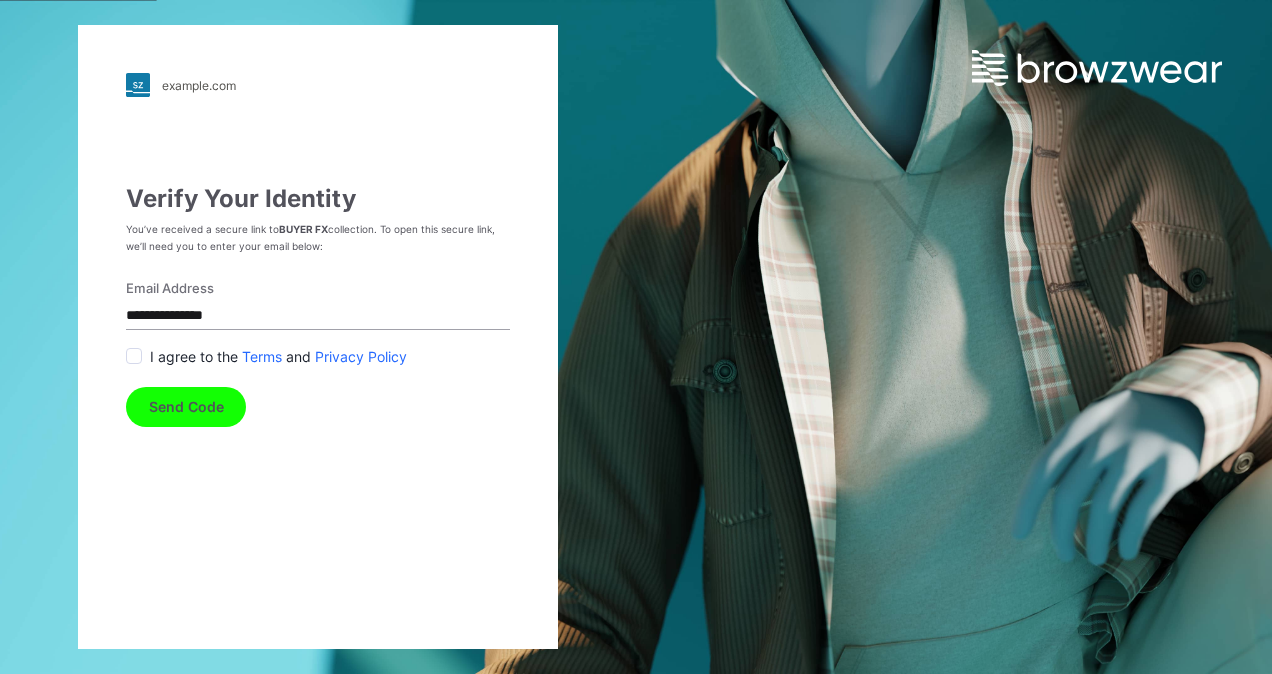 click on "I agree to the Terms   and Privacy Policy" at bounding box center (318, 356) 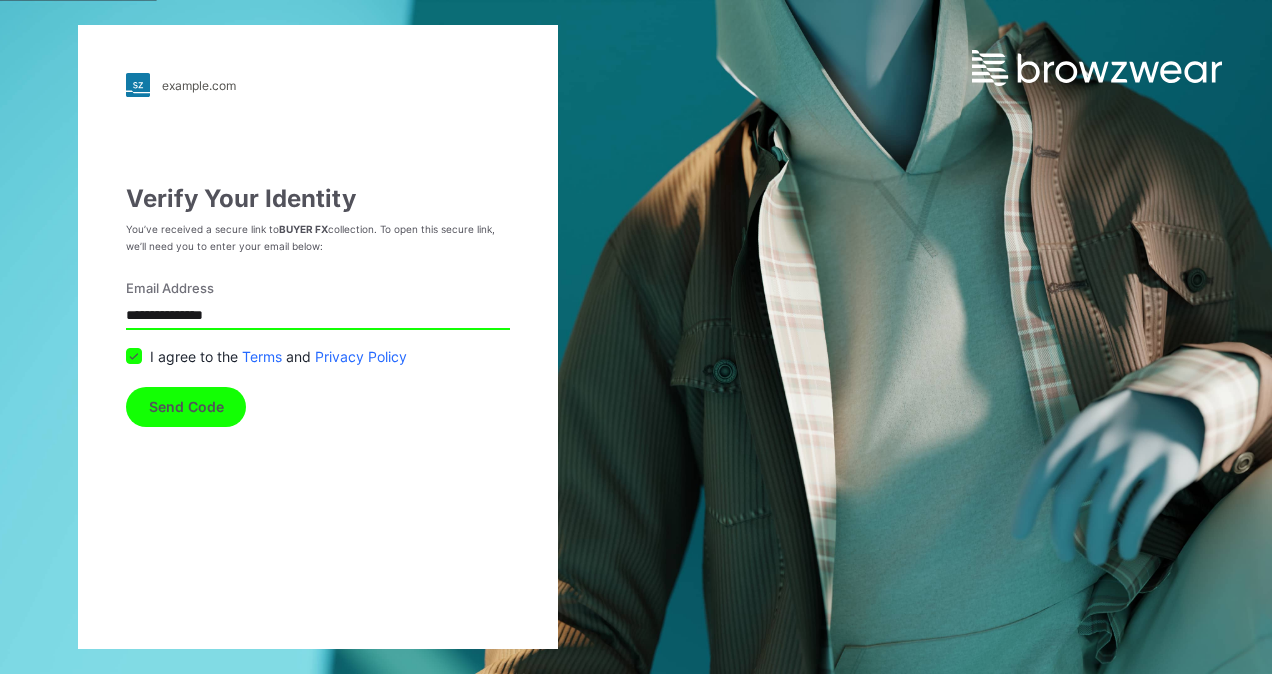 click on "Send Code" at bounding box center [186, 407] 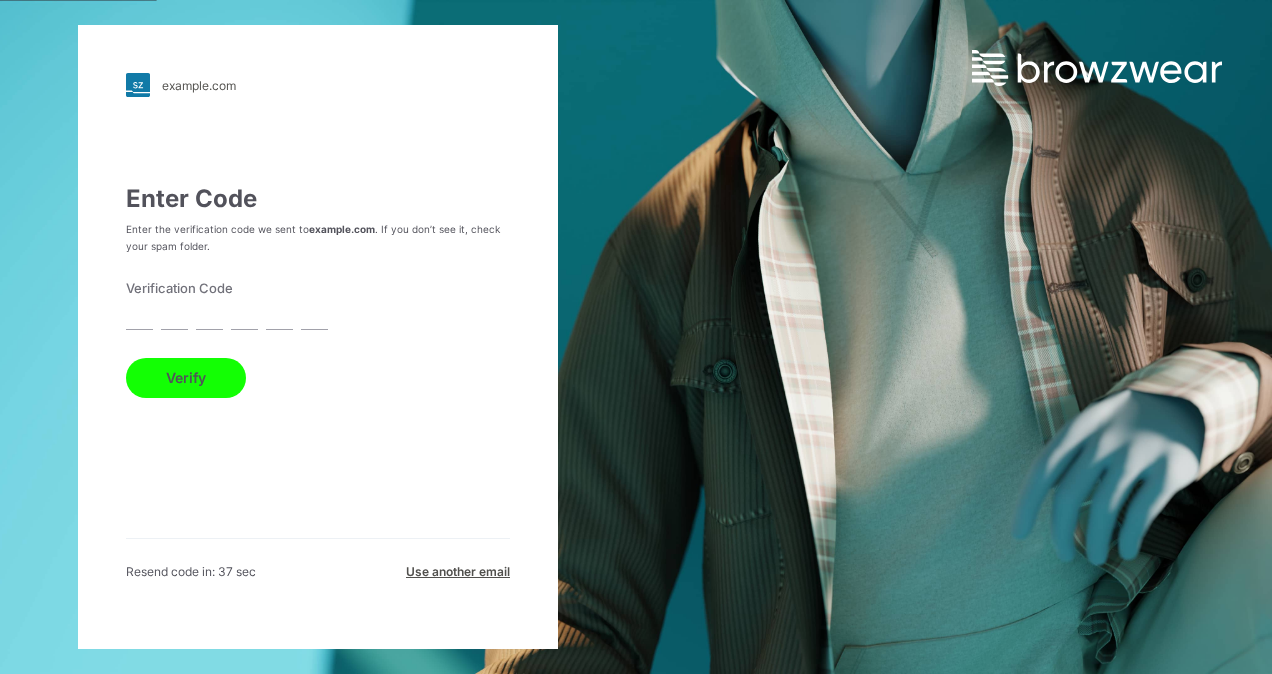 click at bounding box center (139, 316) 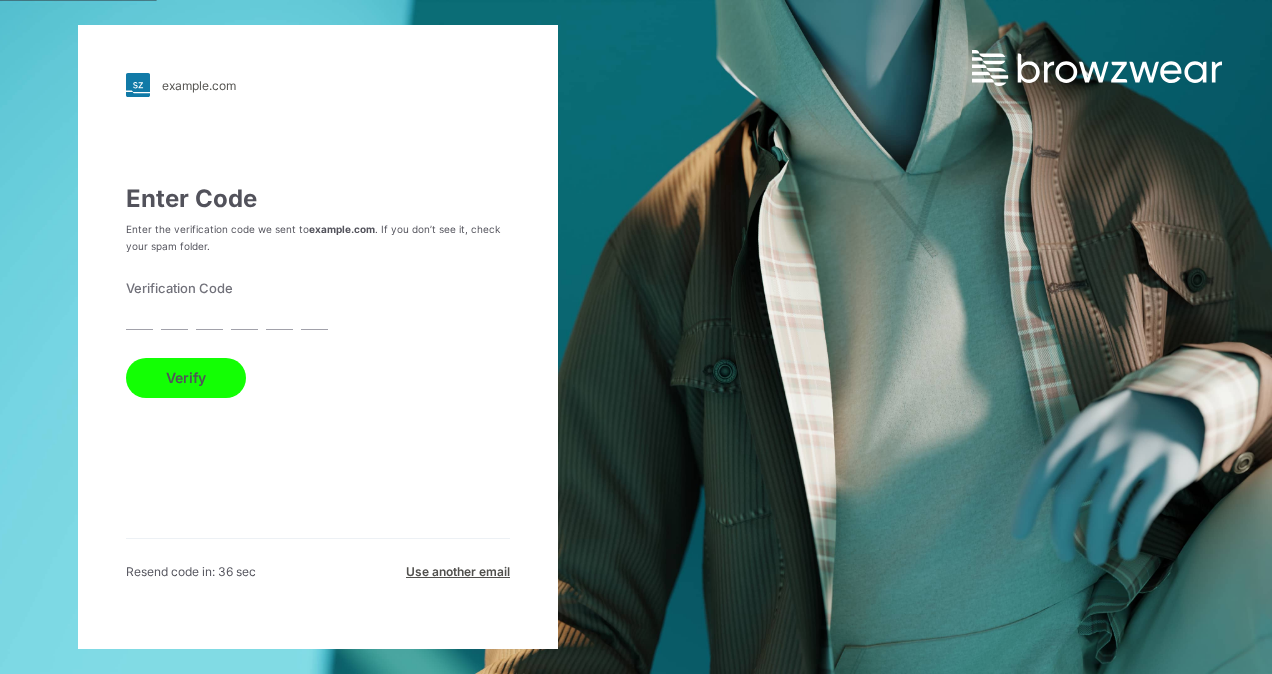 paste on "*" 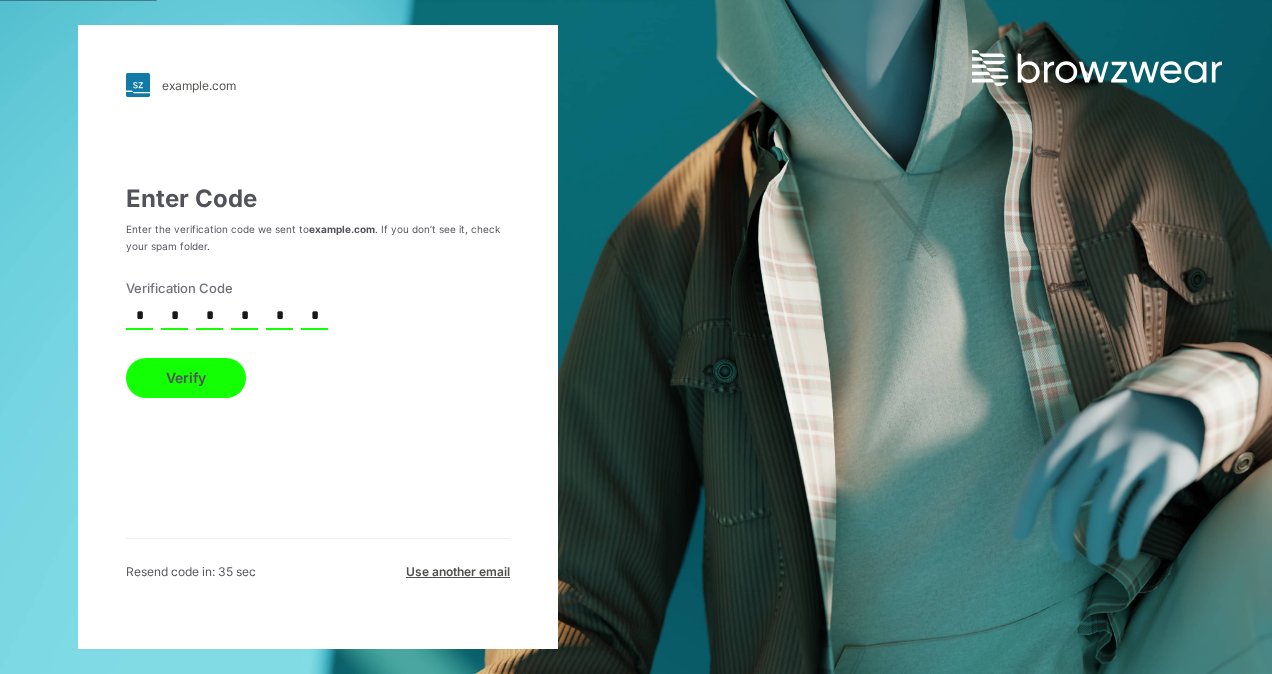 click on "Verify" at bounding box center [186, 378] 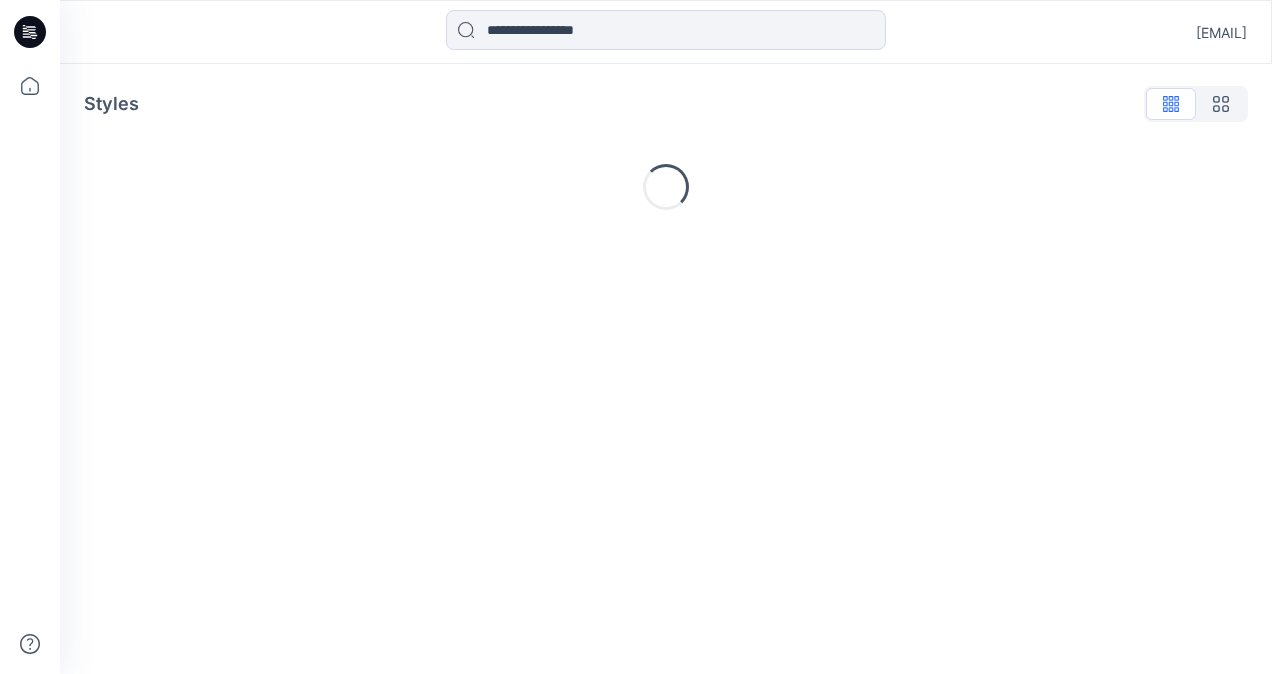 scroll, scrollTop: 0, scrollLeft: 0, axis: both 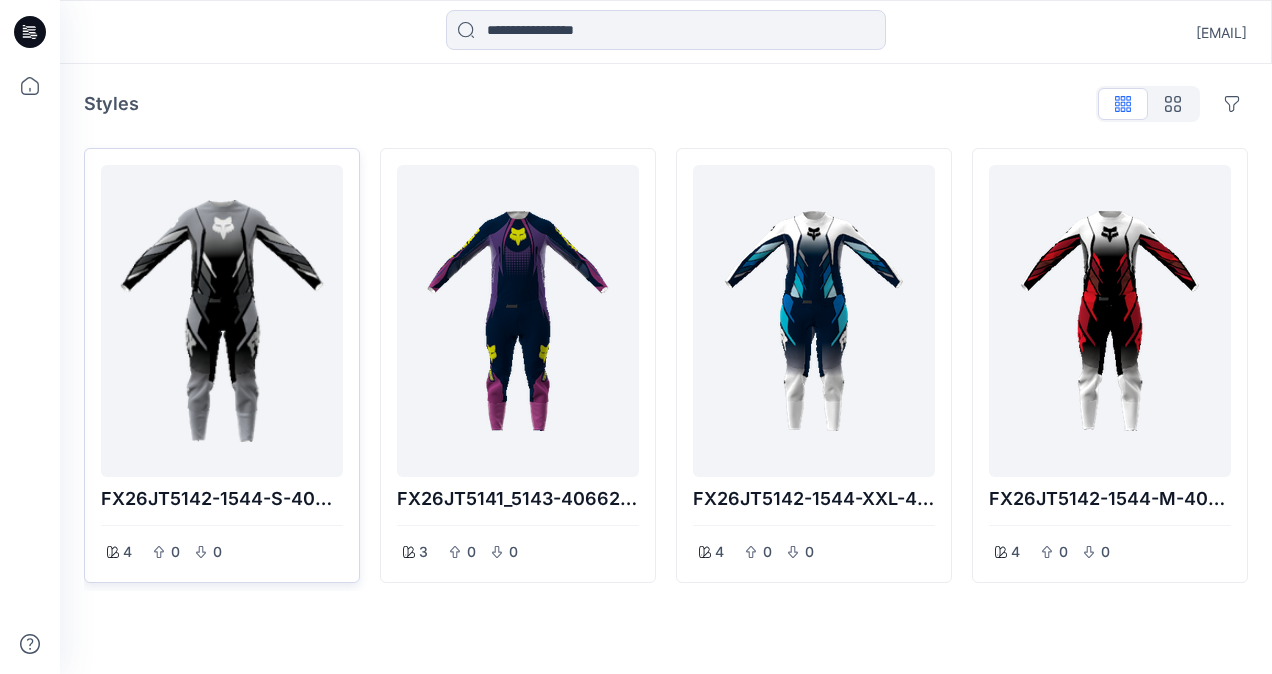 click at bounding box center (222, 321) 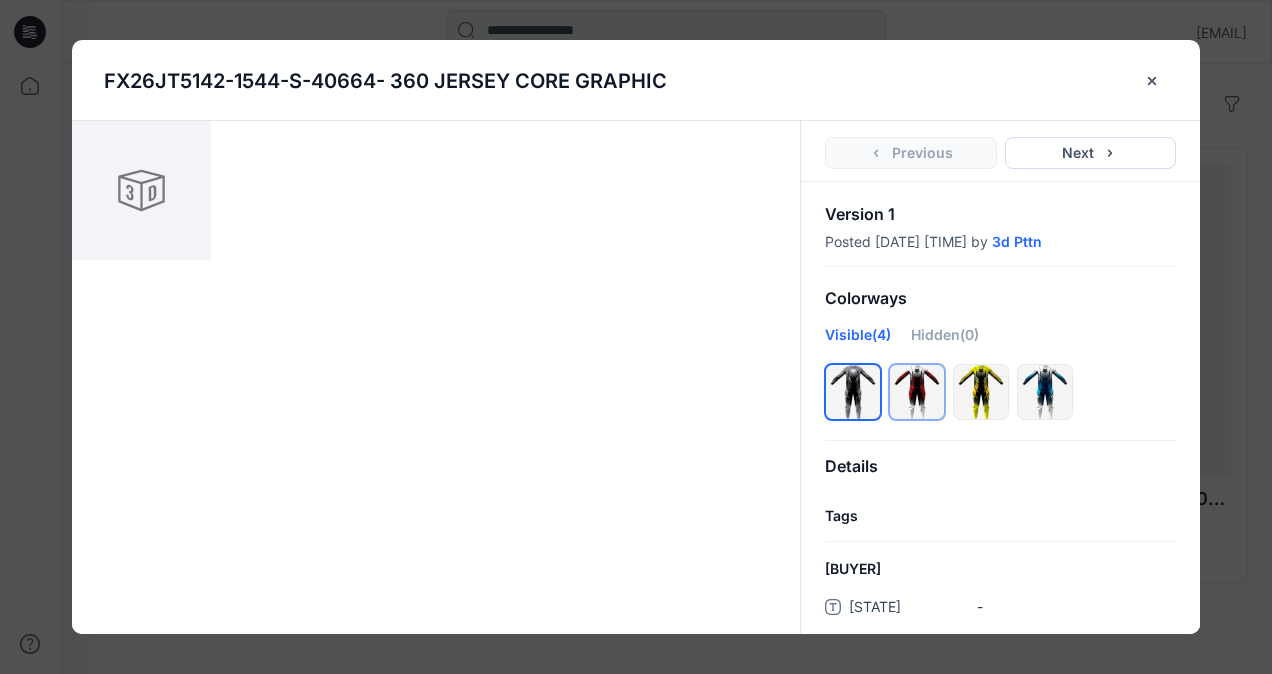 click at bounding box center [917, 392] 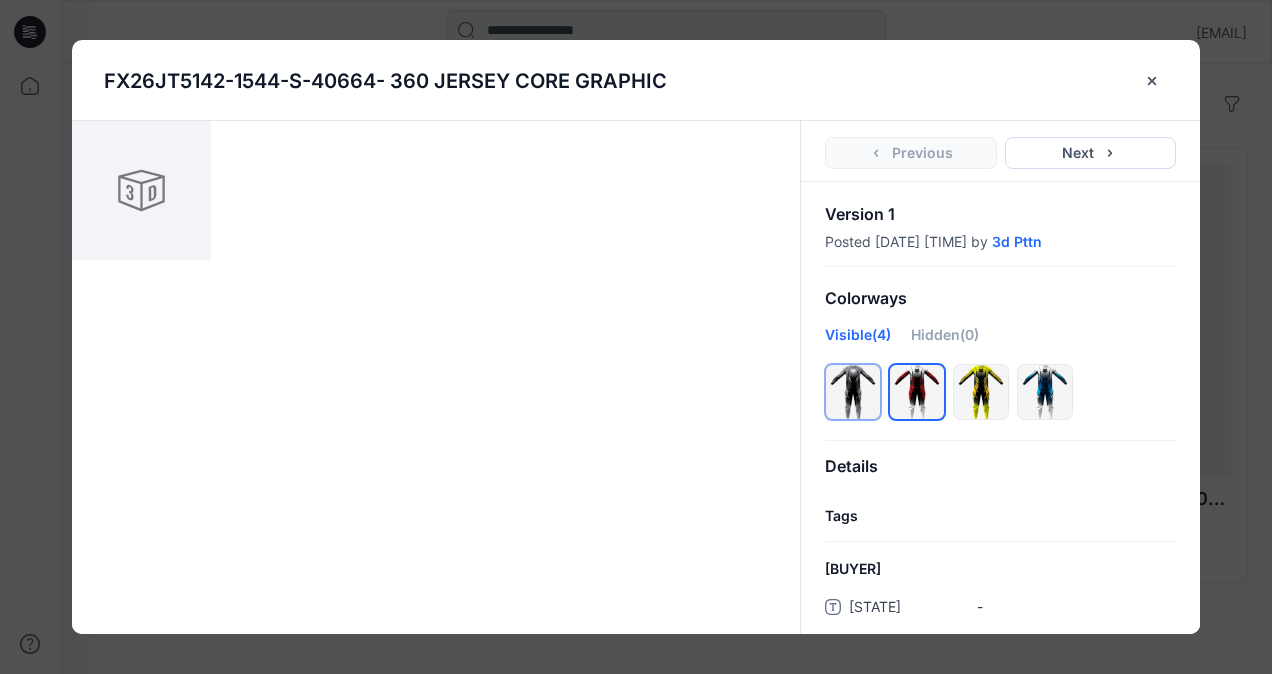 click at bounding box center (853, 392) 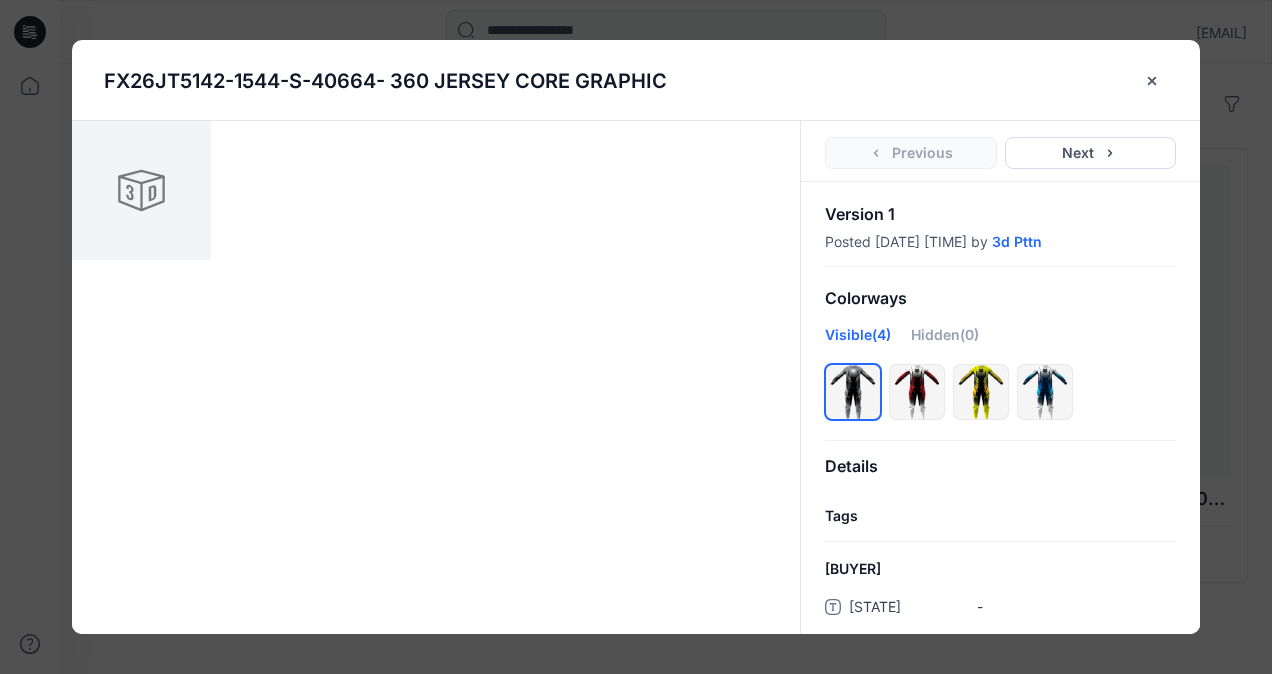 click at bounding box center [436, 377] 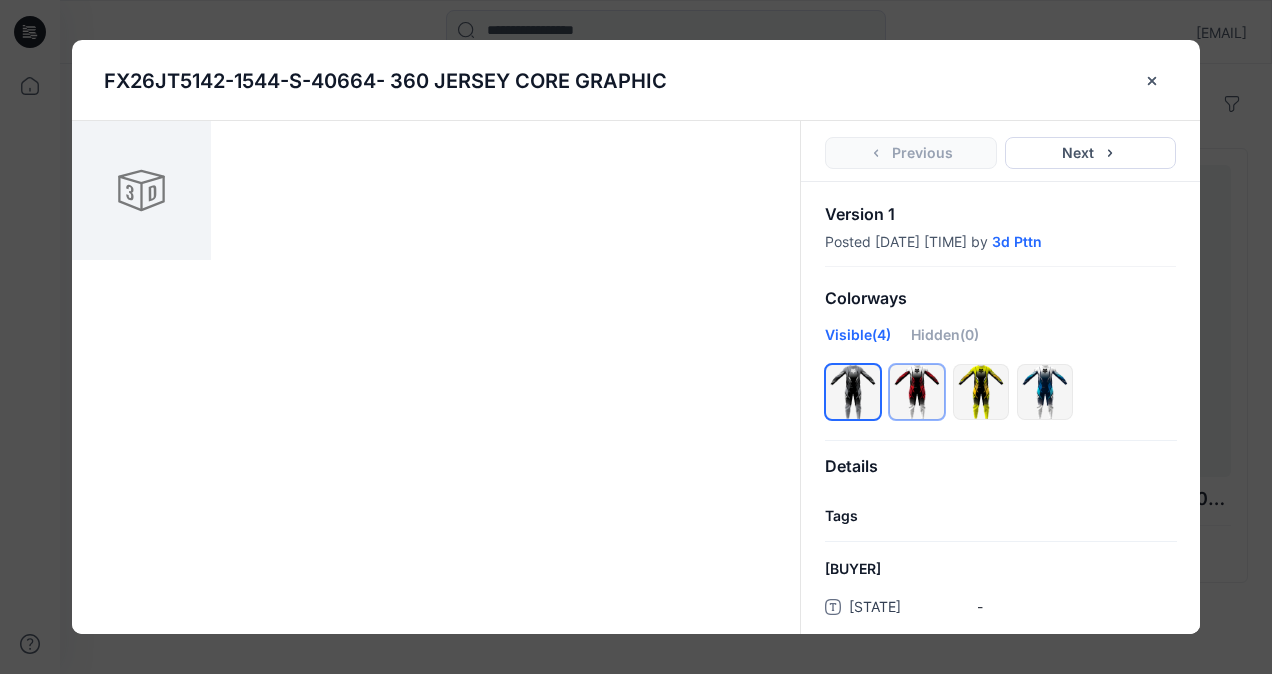 click at bounding box center (917, 392) 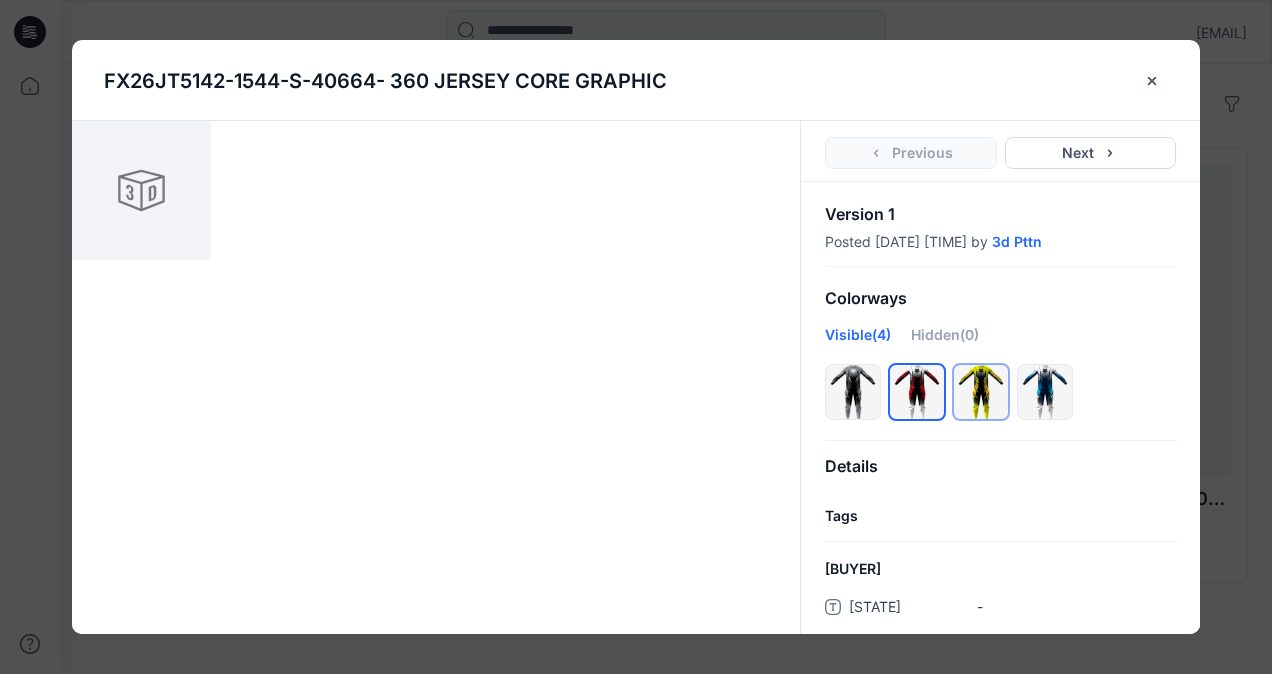 click at bounding box center (981, 392) 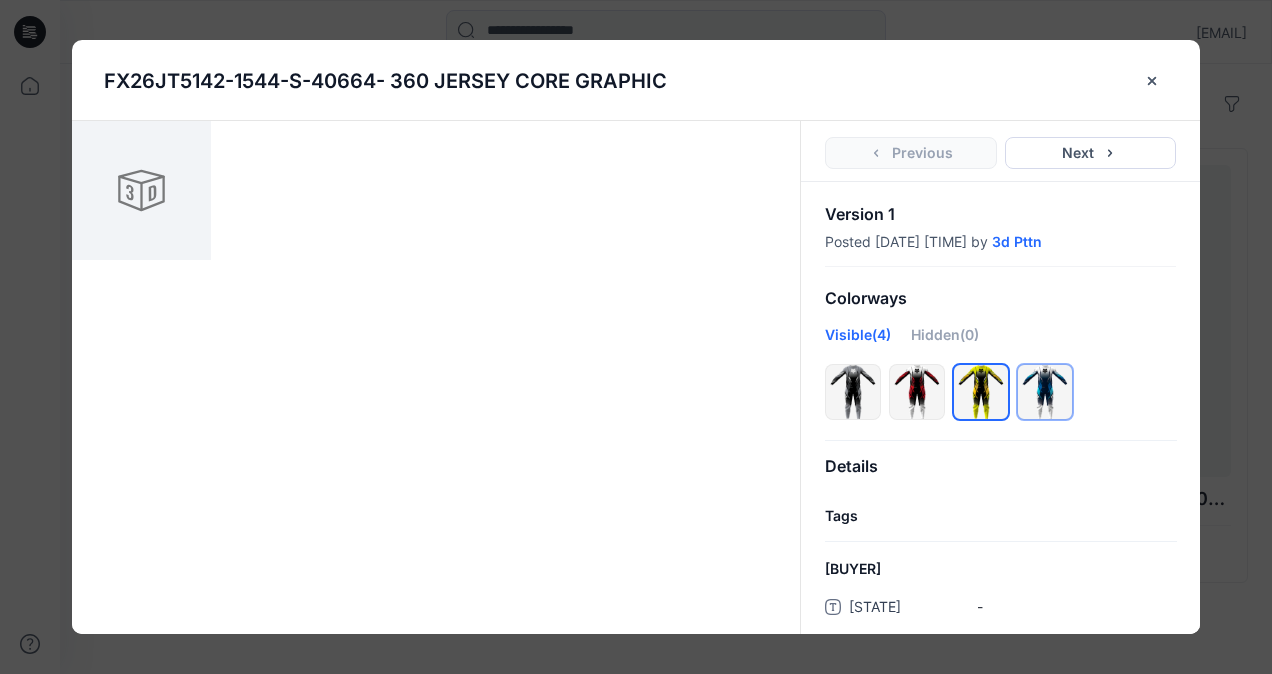 click at bounding box center (1045, 392) 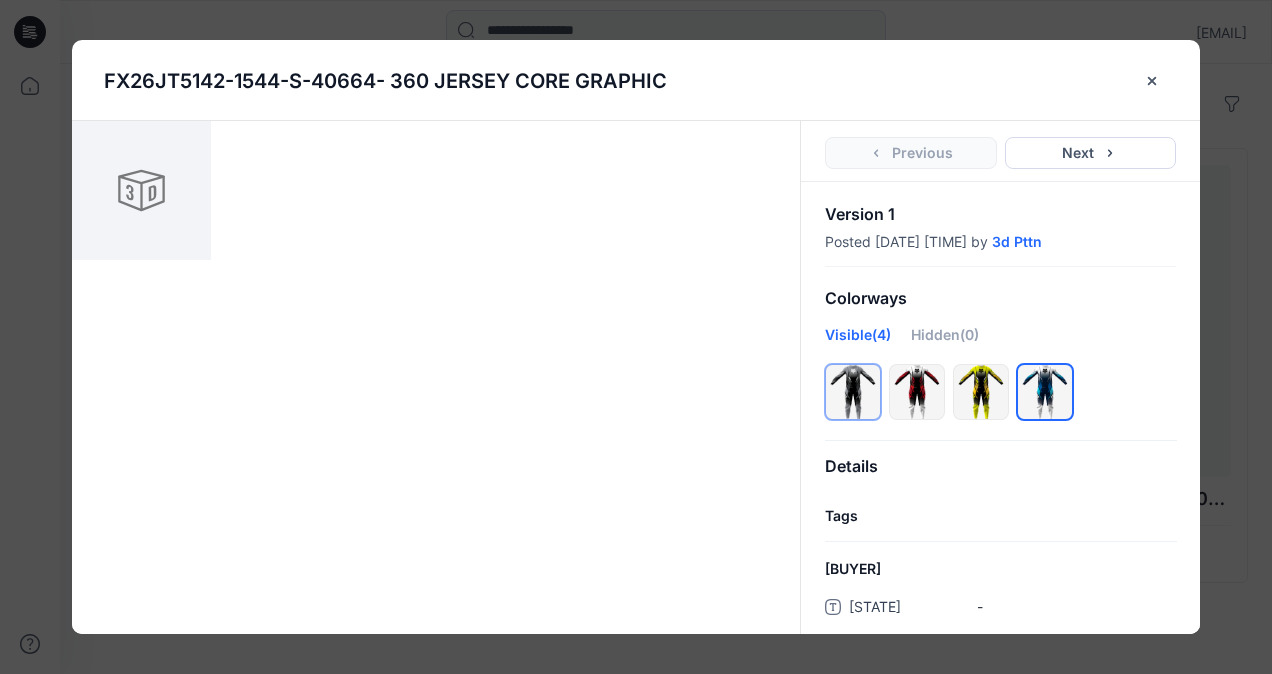 click at bounding box center (853, 392) 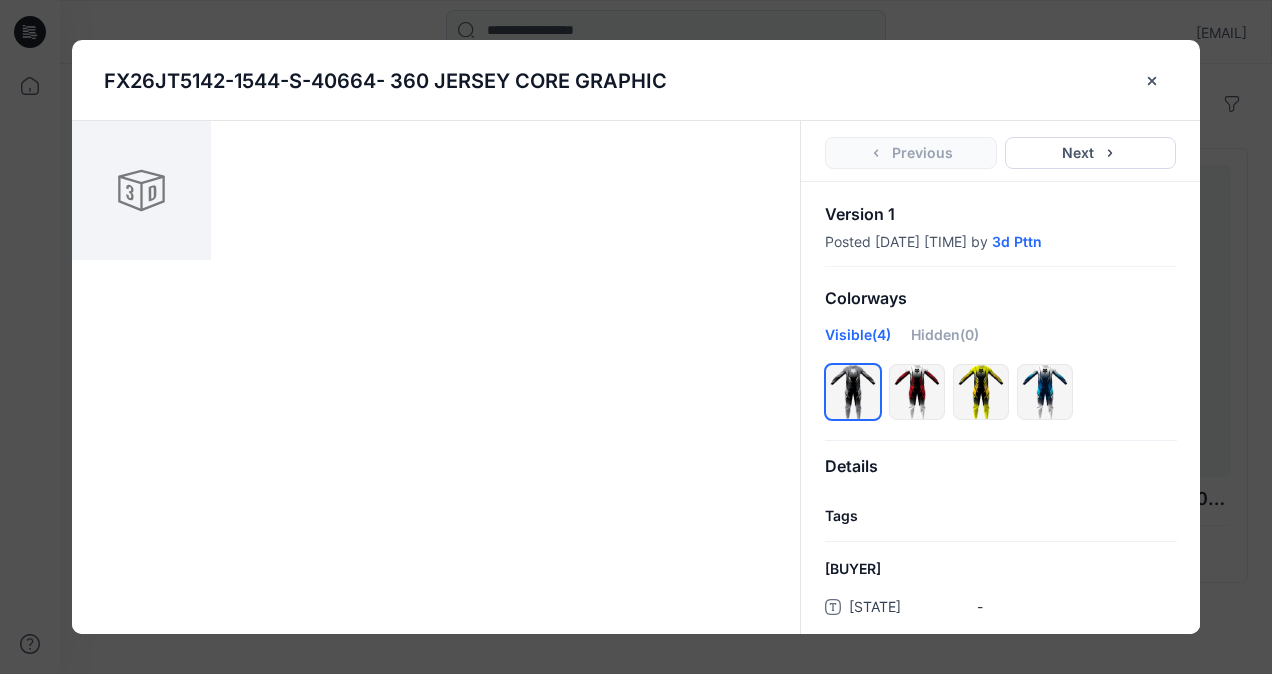 click at bounding box center [436, 377] 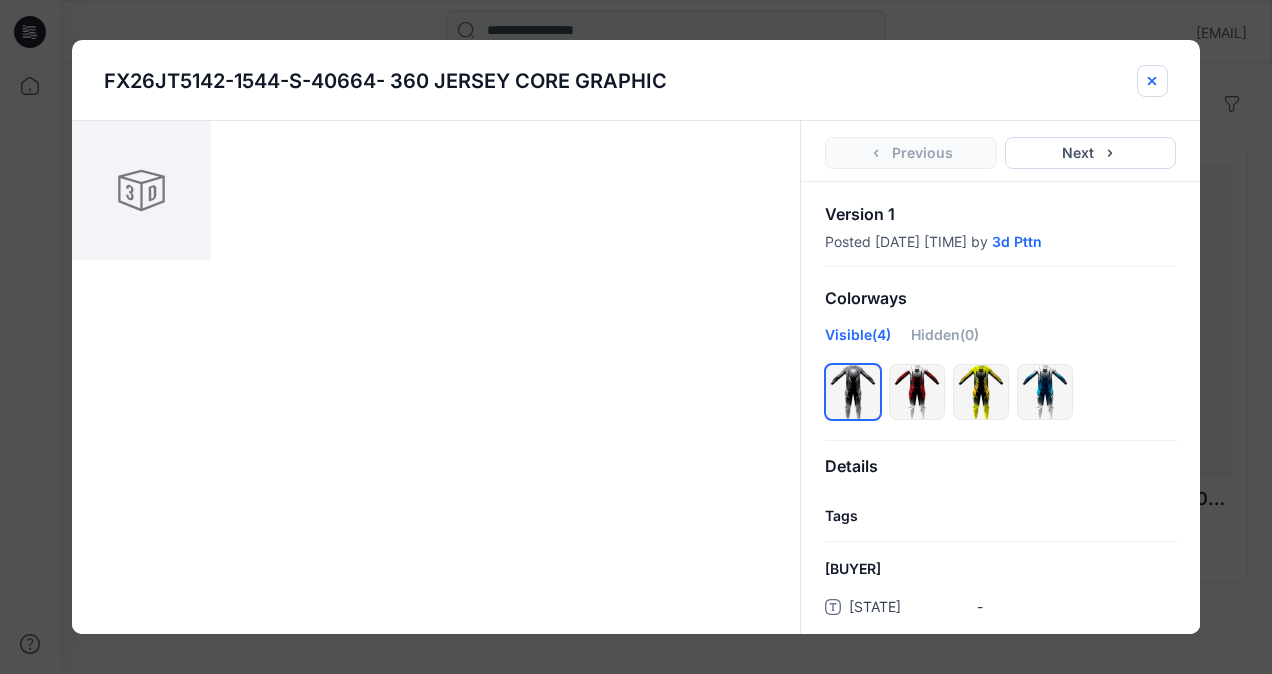 click 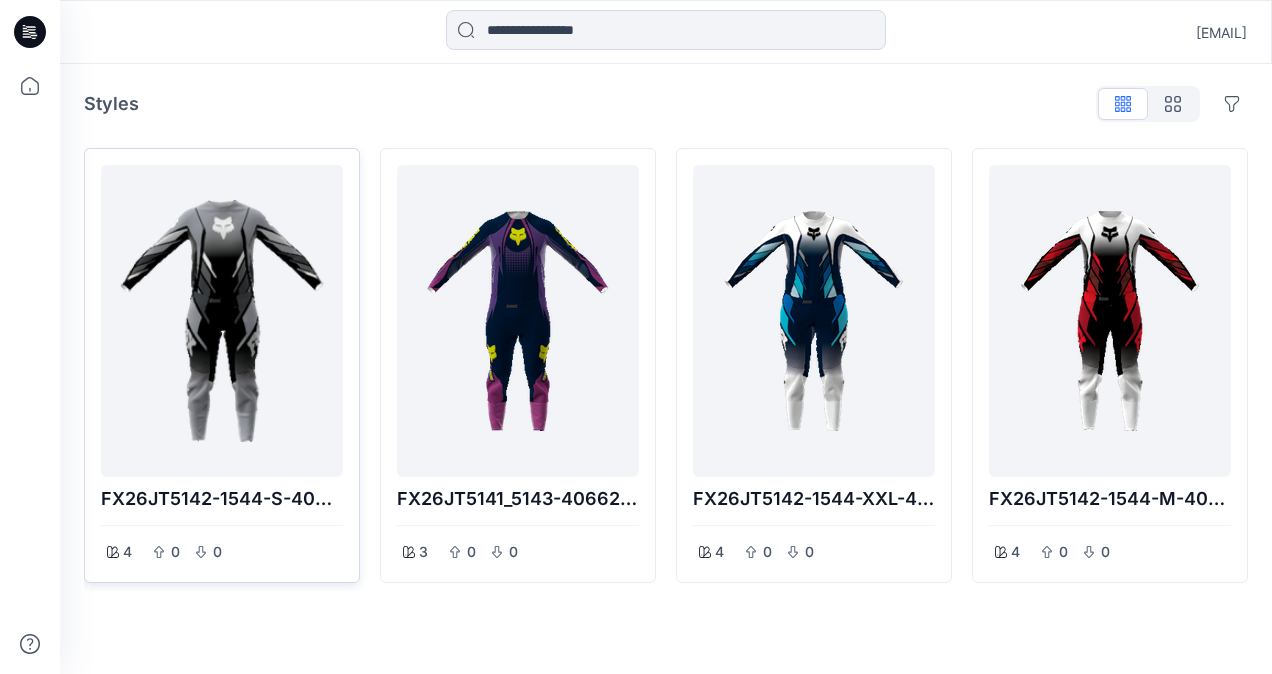 click at bounding box center [222, 321] 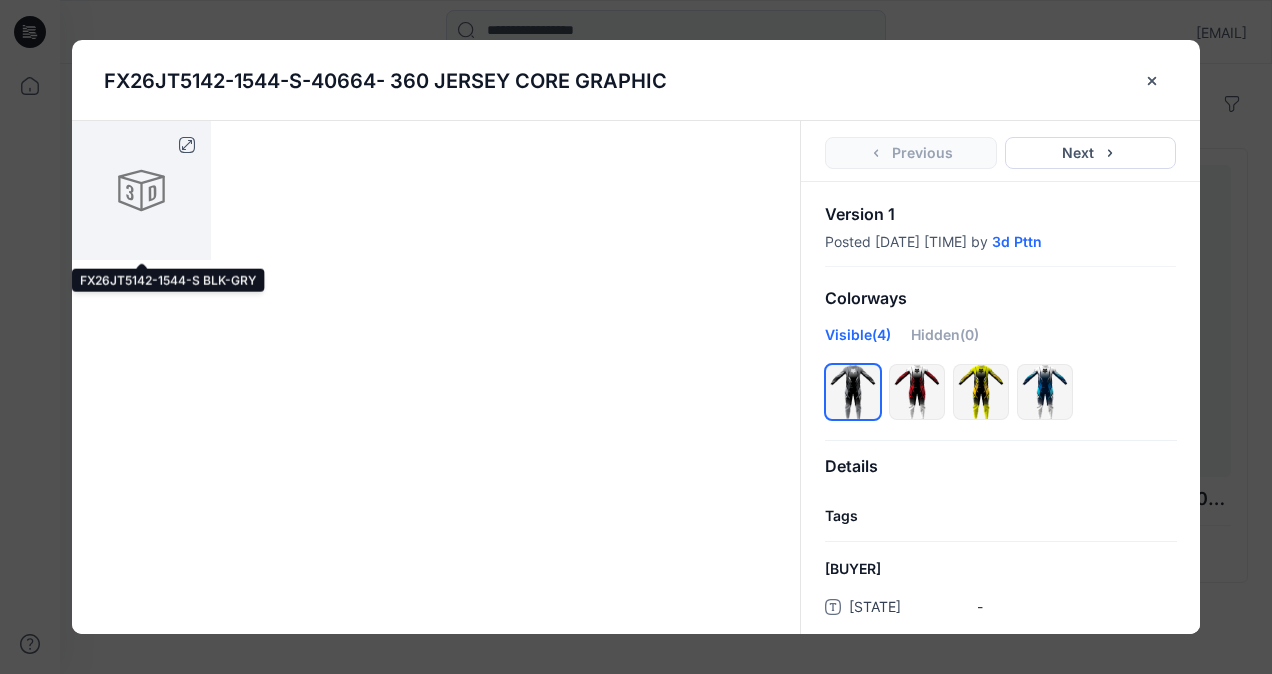 click at bounding box center (141, 190) 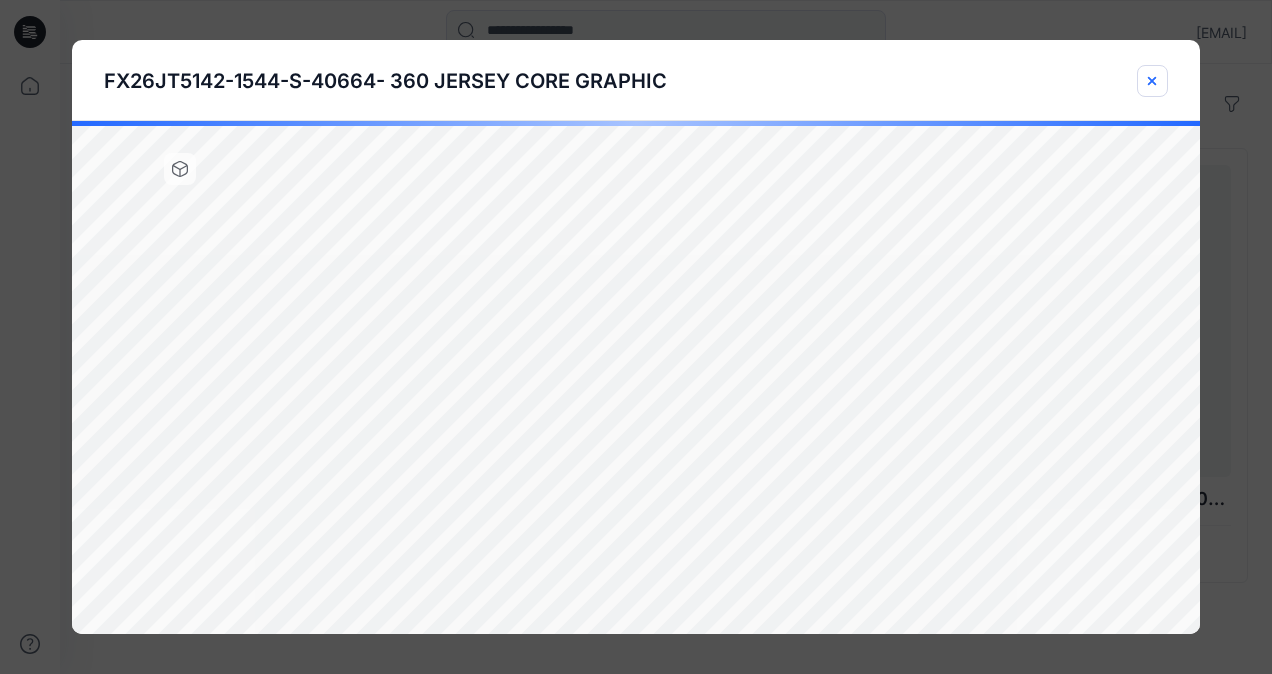 click 